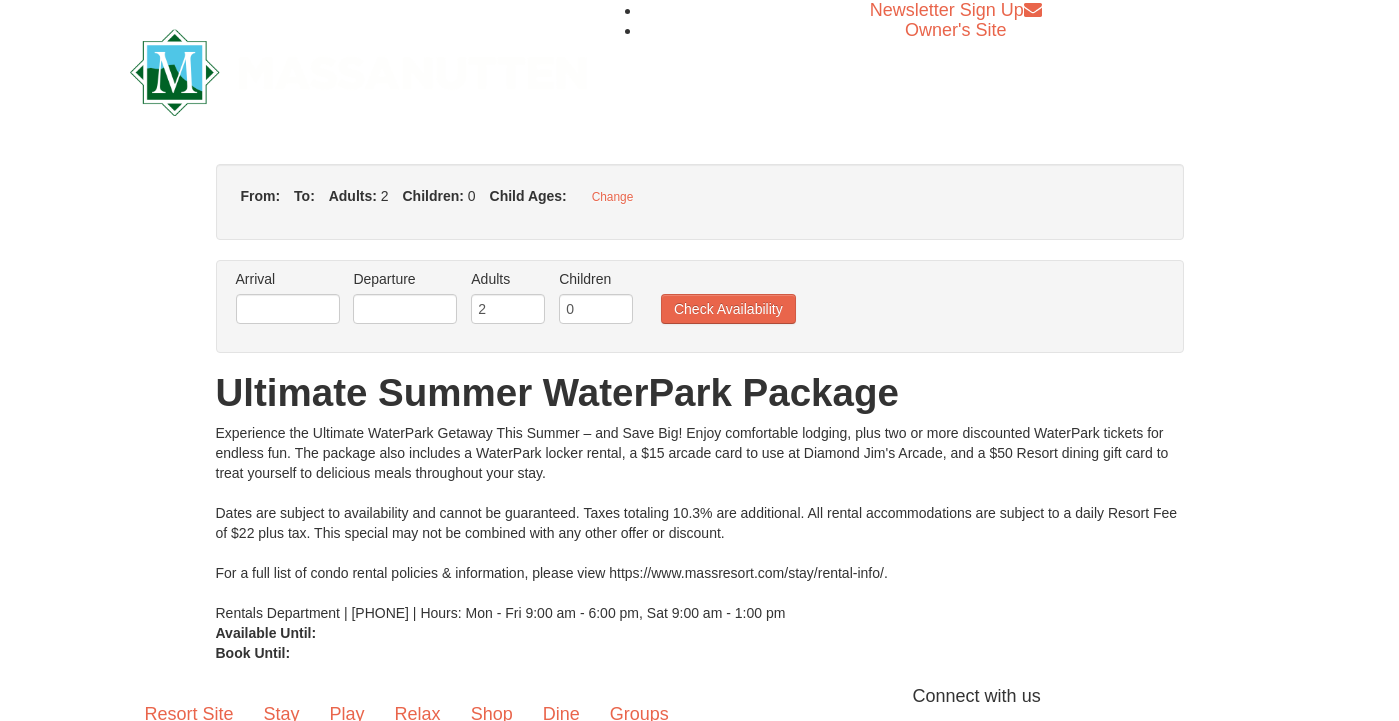 scroll, scrollTop: 0, scrollLeft: 0, axis: both 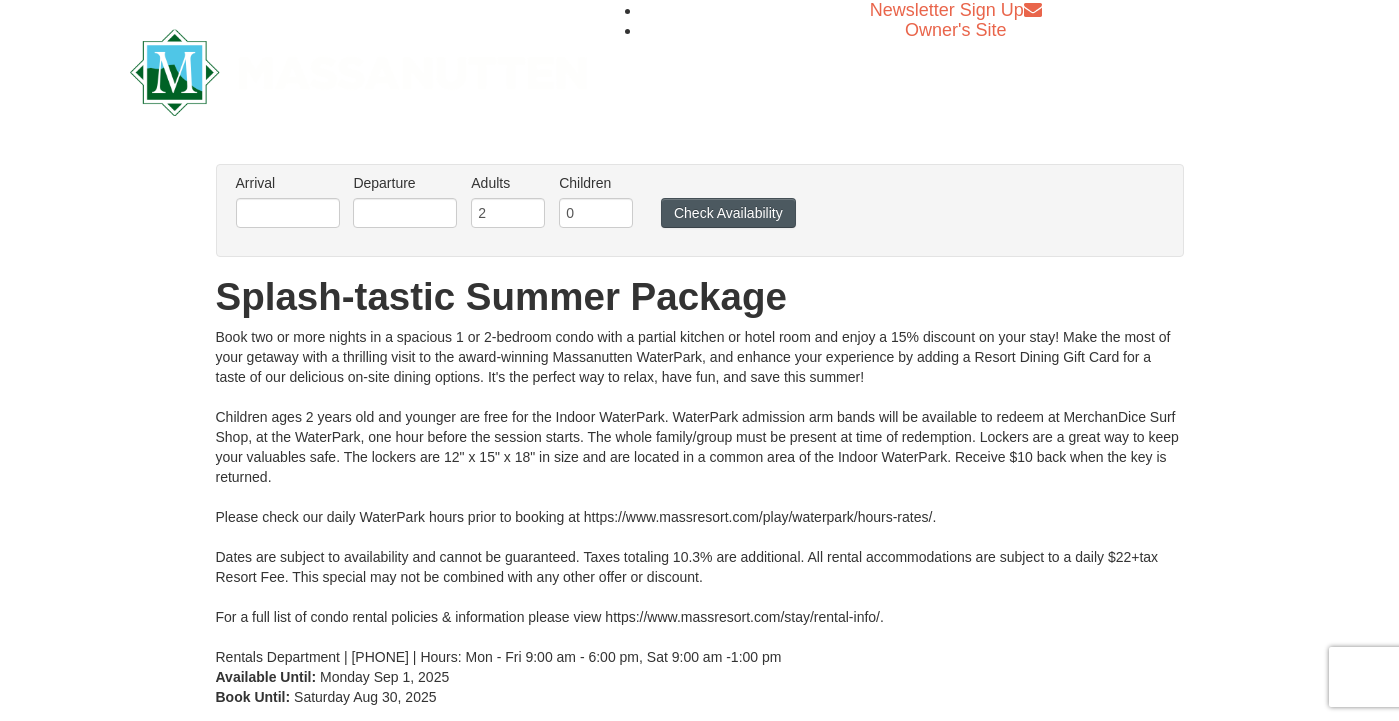 click on "Check Availability" at bounding box center [728, 213] 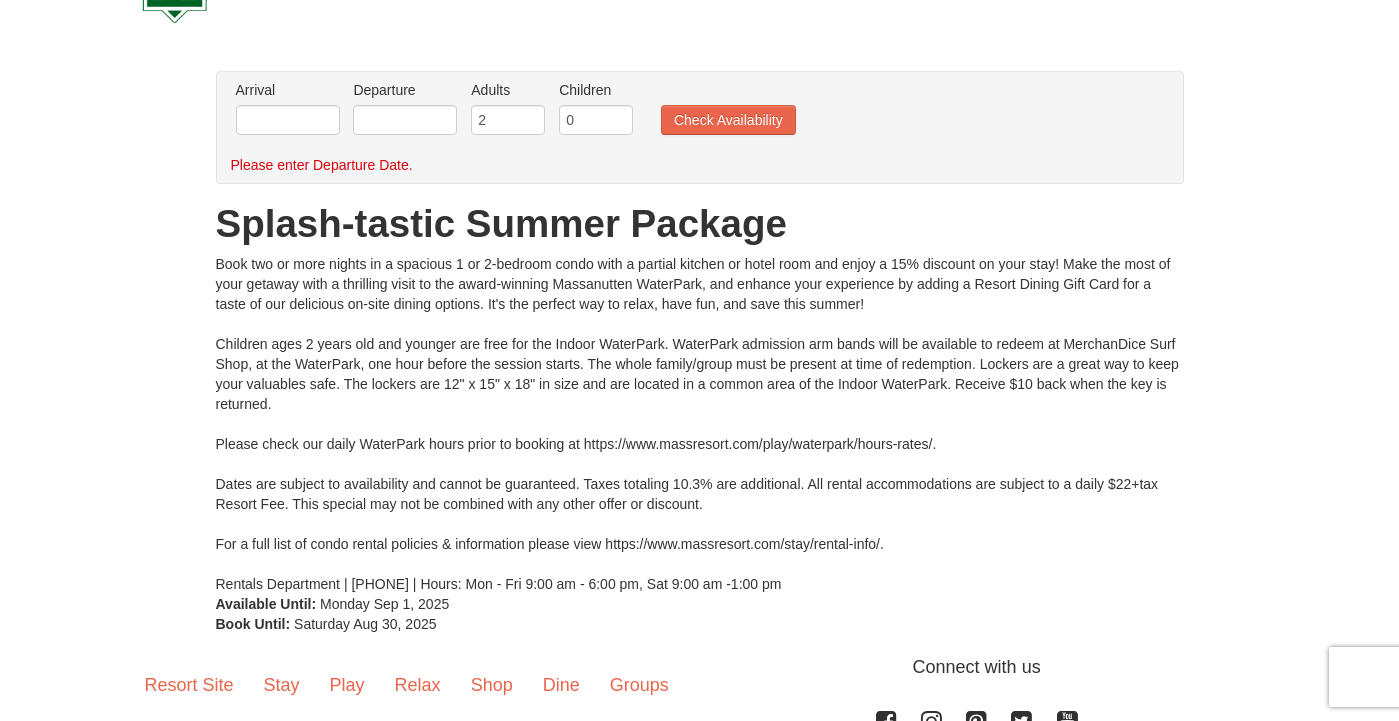 scroll, scrollTop: 120, scrollLeft: 0, axis: vertical 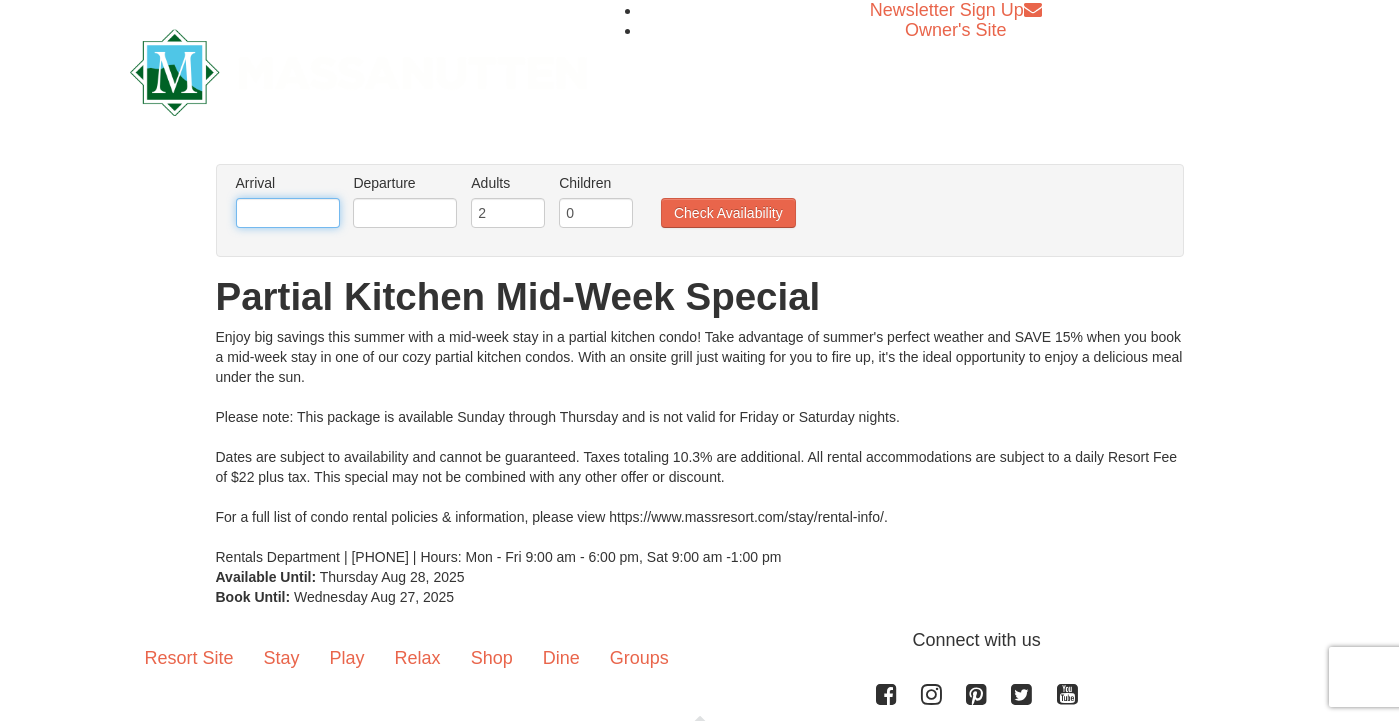 click at bounding box center (288, 213) 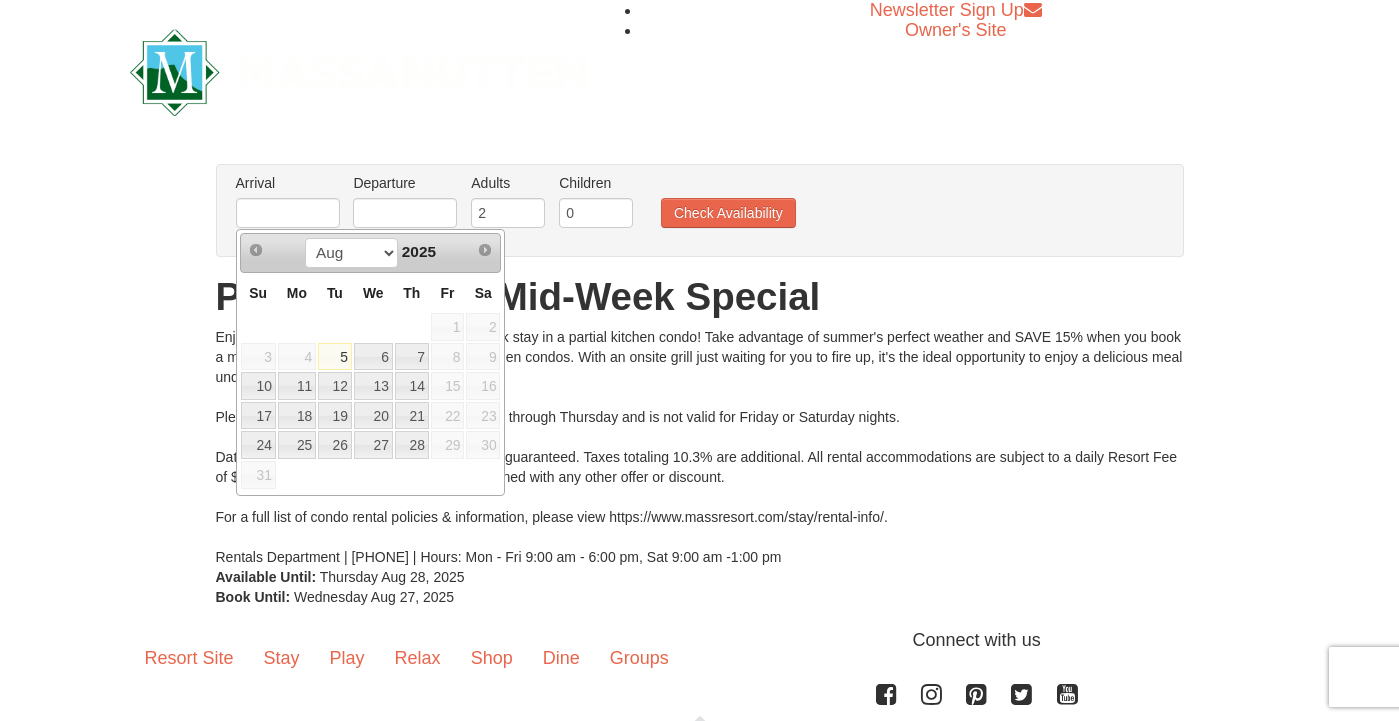 click on "Enjoy big savings this summer with a mid-week stay in a partial kitchen condo! Take advantage of summer's perfect weather and SAVE 15% when you book a mid-week stay in one of our cozy partial kitchen condos. With an onsite grill just waiting for you to fire up, it's the ideal opportunity to enjoy a delicious meal under the sun. Please note: This package is available Sunday through Thursday and is not valid for Friday or Saturday nights. Dates are subject to availability and cannot be guaranteed. Taxes totaling 10.3% are additional. All rental accommodations are subject to a daily Resort Fee of $22 plus tax. This special may not be combined with any other offer or discount.   For a full list of condo rental policies & information, please view https://www.massresort.com/stay/rental-info/. Rentals Department | 540.289.4952 | Hours: Mon - Fri 9:00 am - 6:00 pm, Sat 9:00 am -1:00 pm" at bounding box center (700, 447) 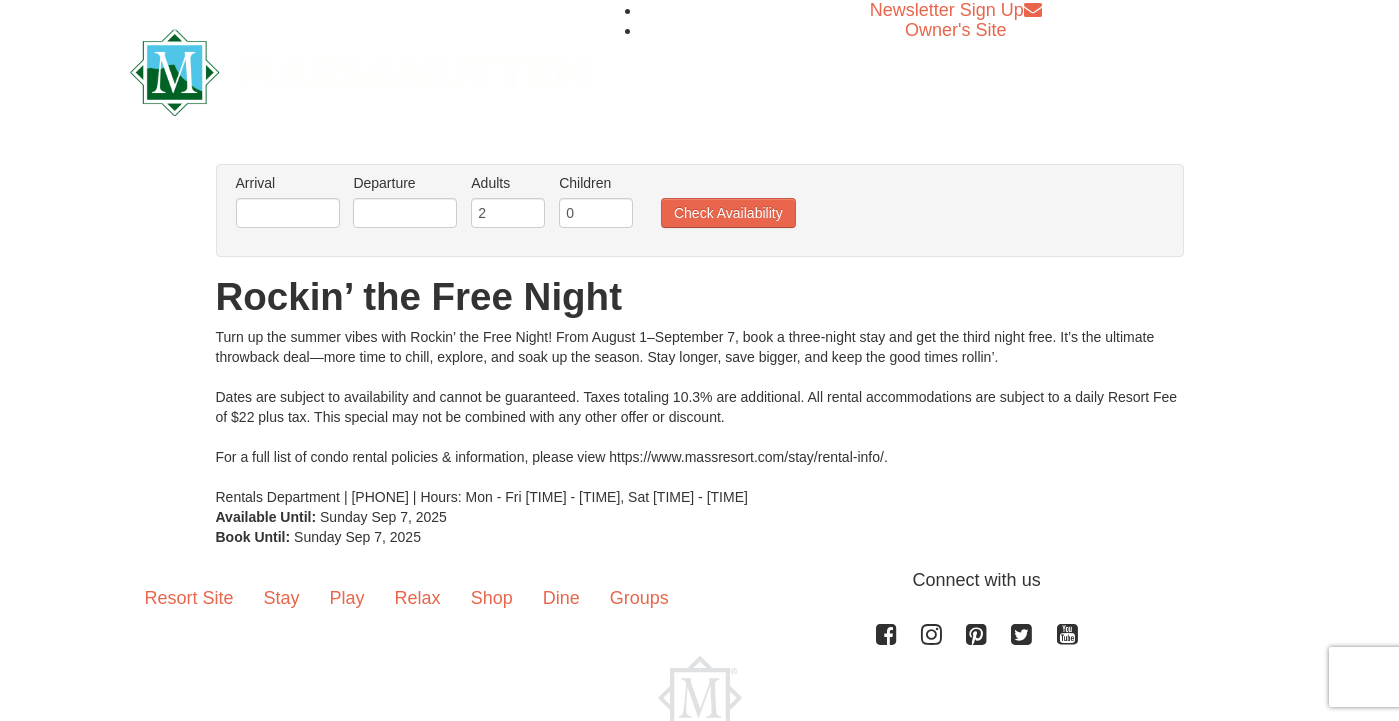 scroll, scrollTop: 0, scrollLeft: 0, axis: both 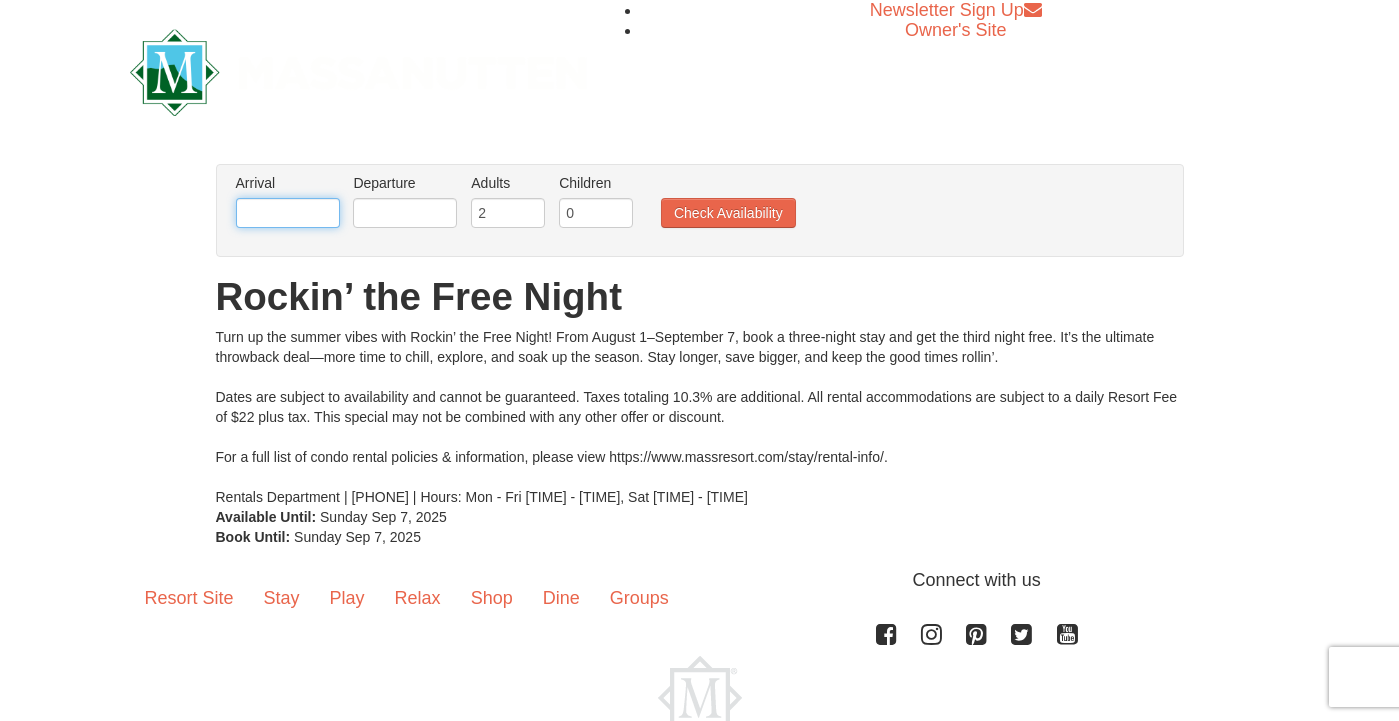 click at bounding box center (288, 213) 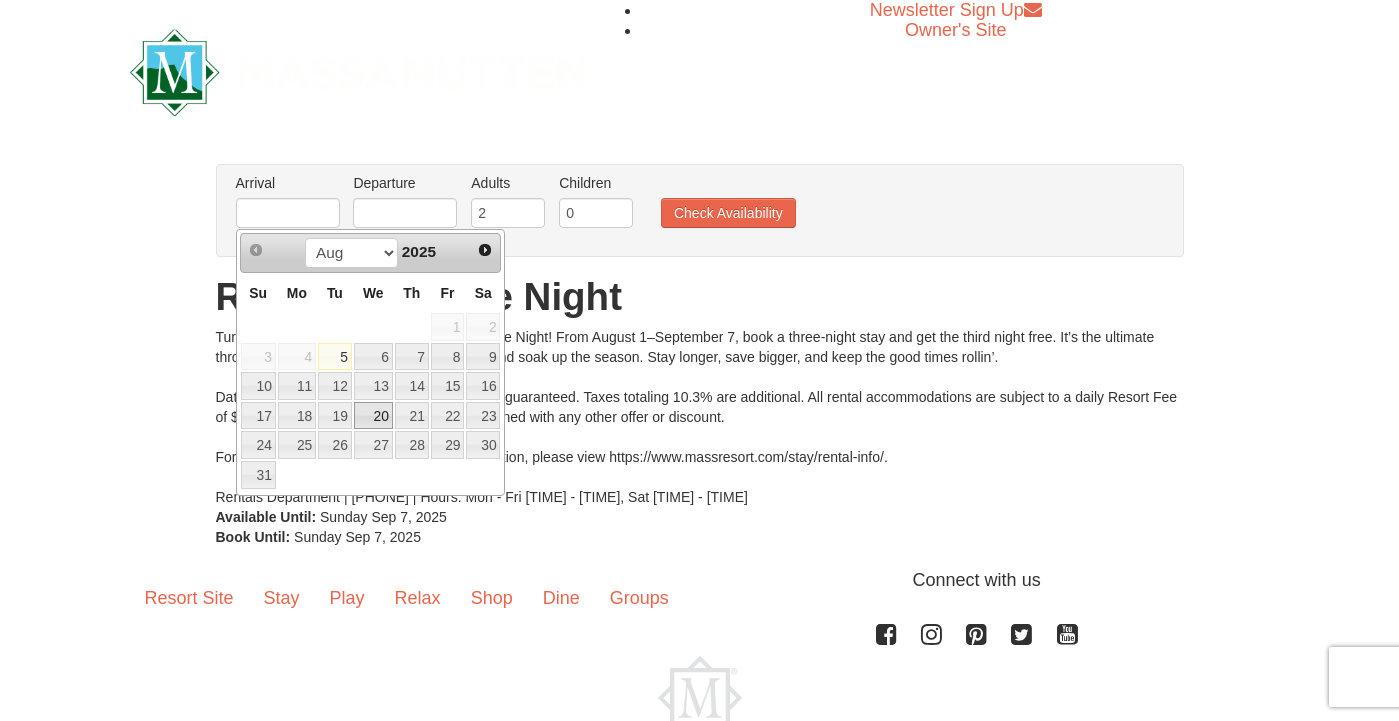 click on "20" at bounding box center [373, 416] 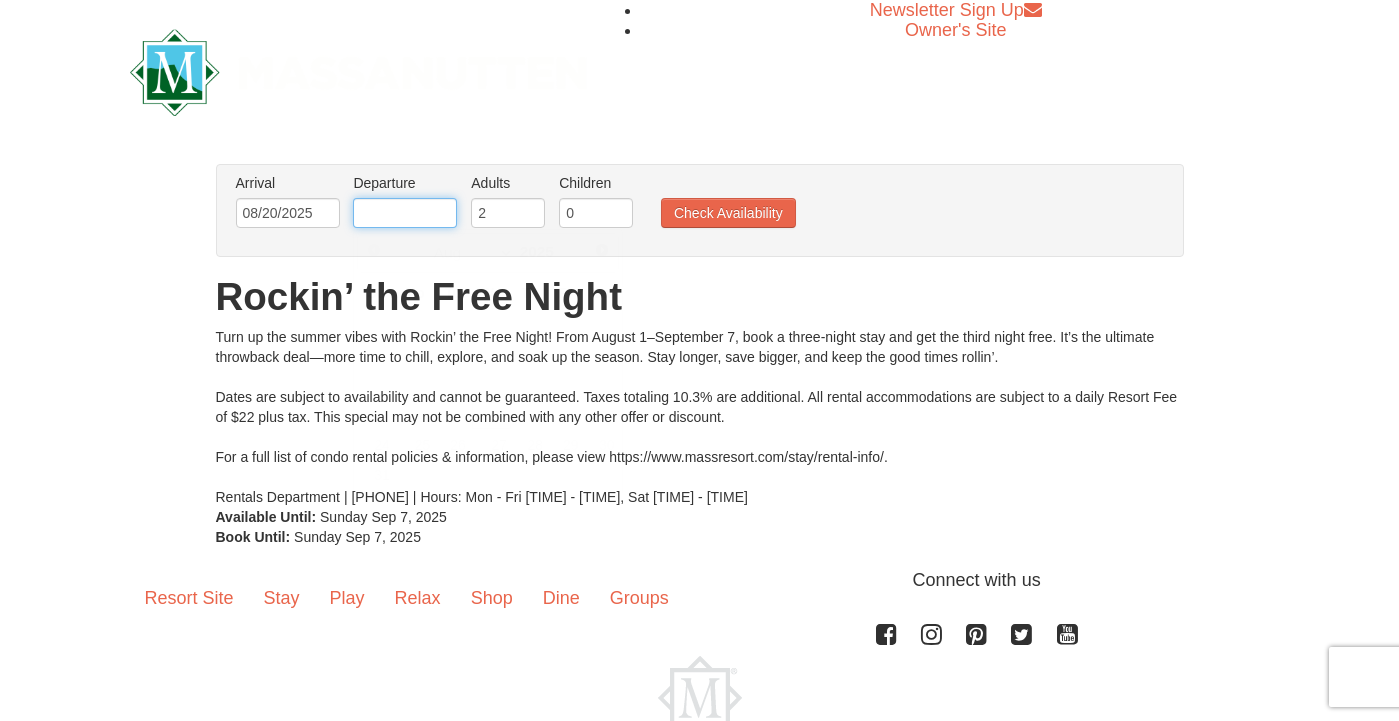click at bounding box center (405, 213) 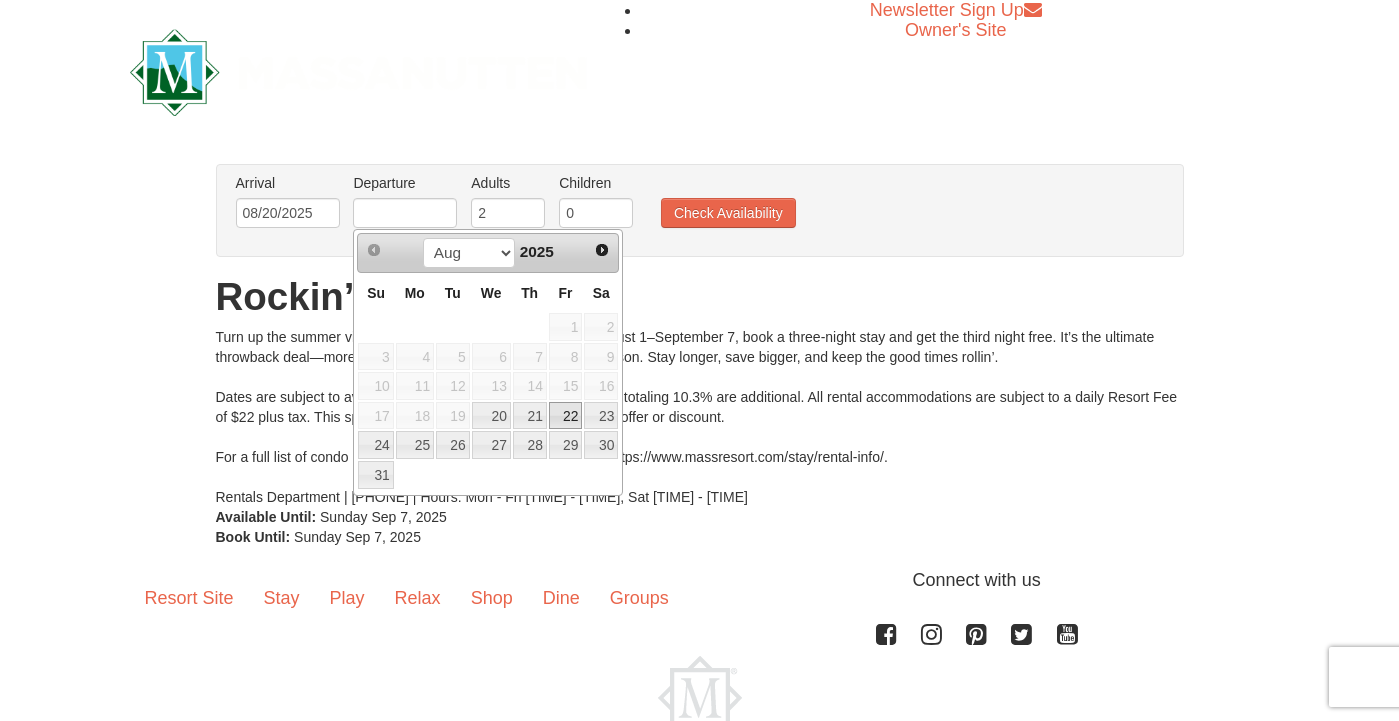 click on "22" at bounding box center [566, 416] 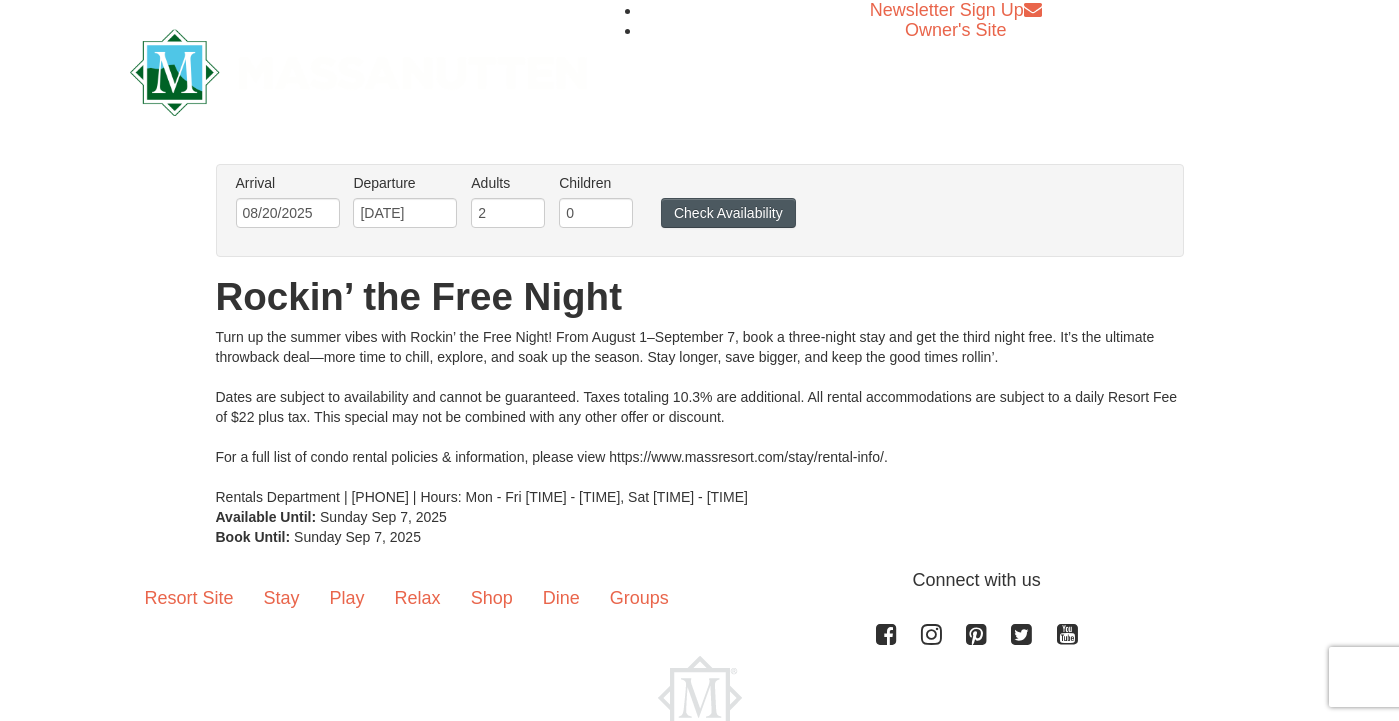 click on "Check Availability" at bounding box center (728, 213) 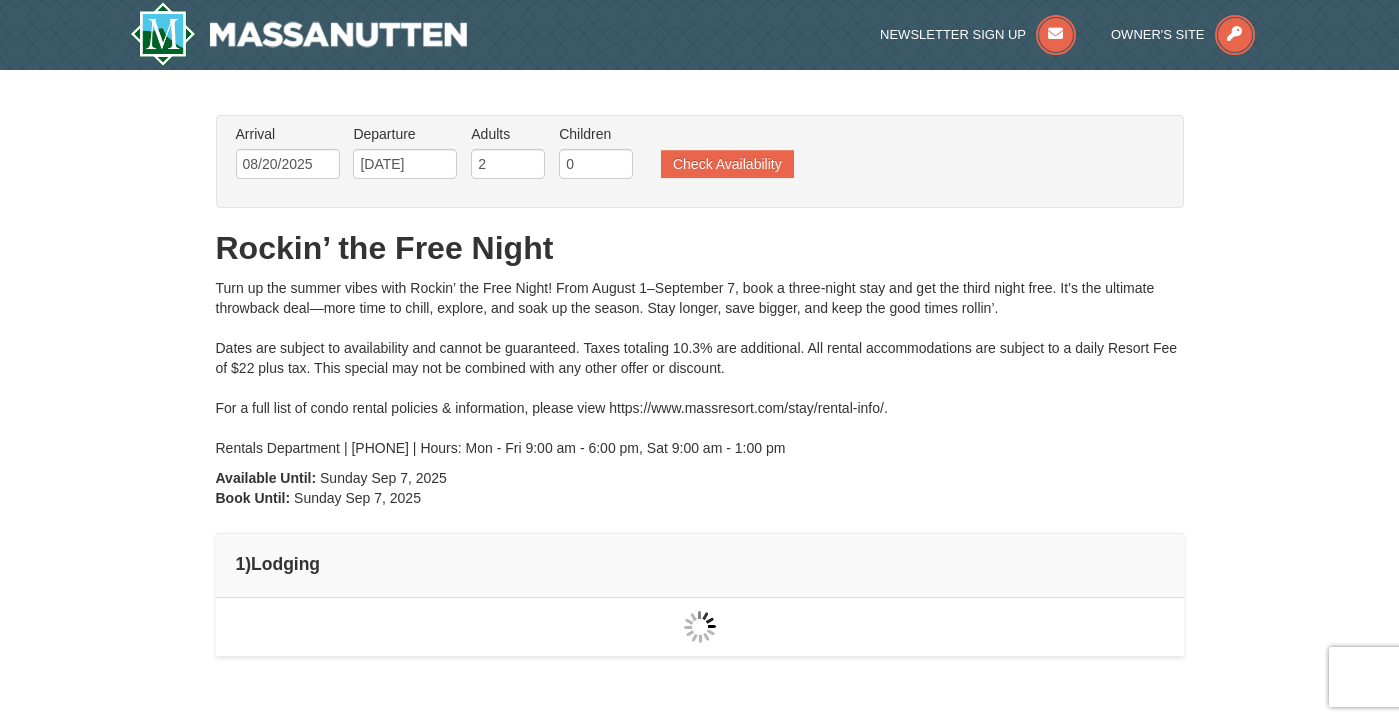 scroll, scrollTop: 74, scrollLeft: 0, axis: vertical 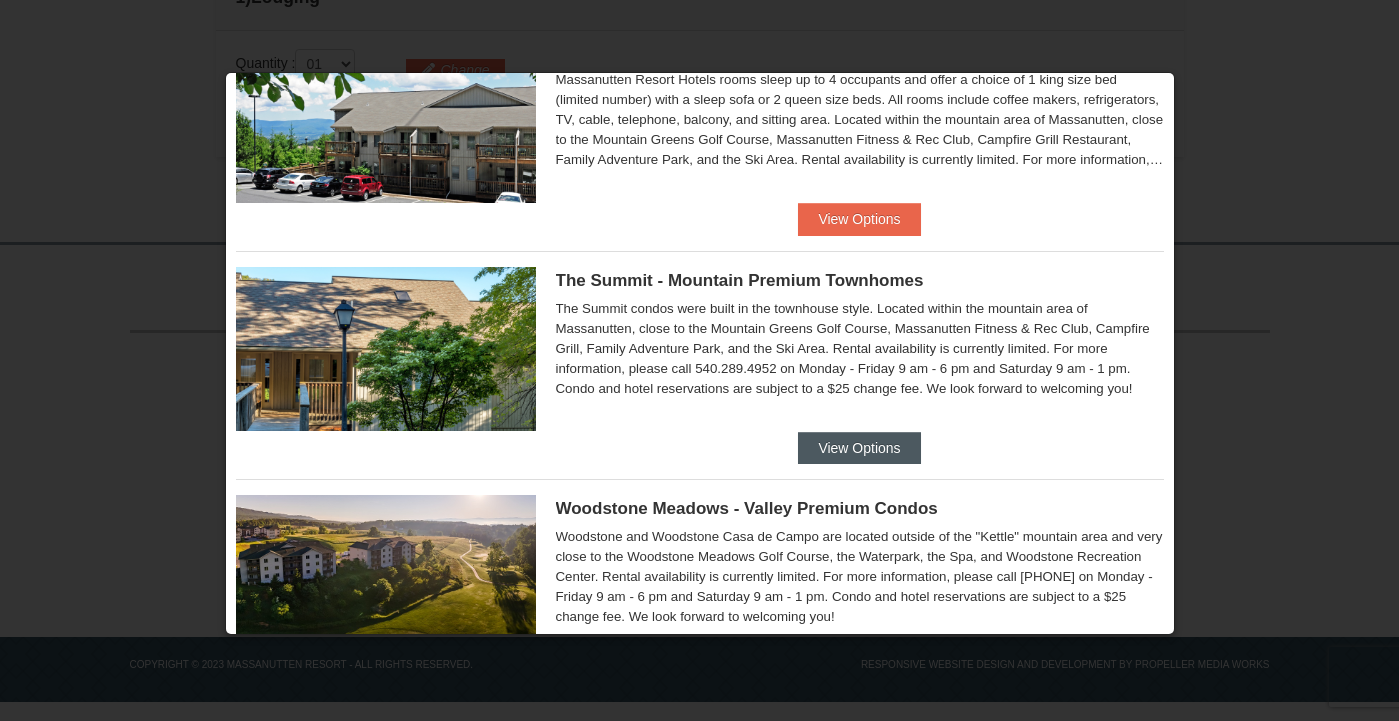 click on "View Options" at bounding box center [859, 448] 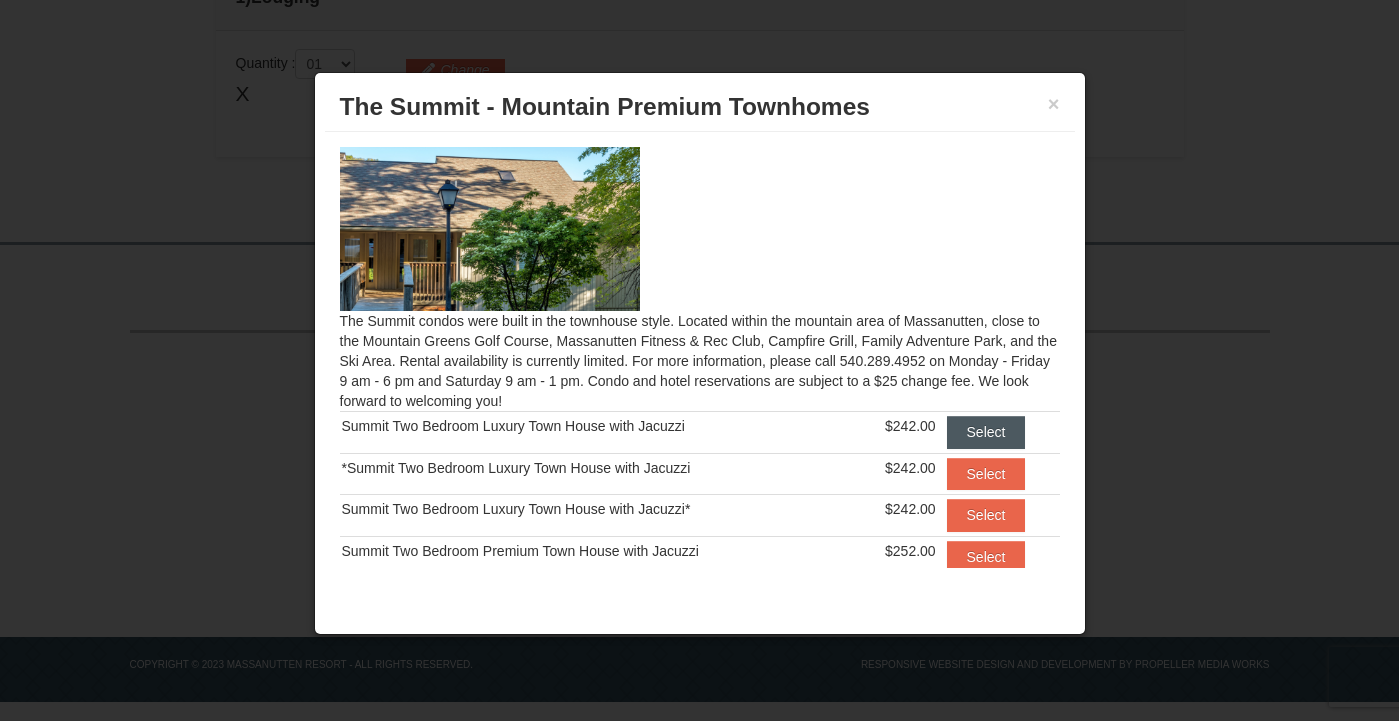 click on "Select" at bounding box center [986, 432] 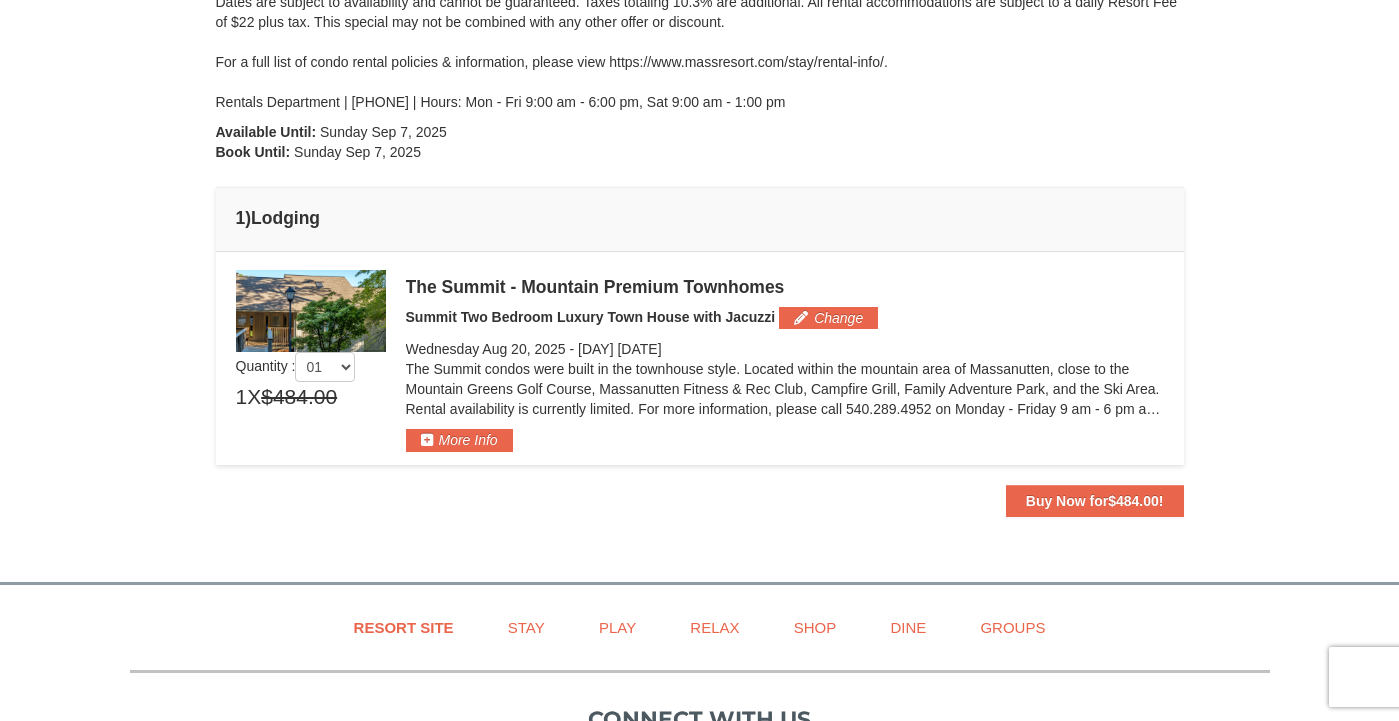 scroll, scrollTop: 295, scrollLeft: 0, axis: vertical 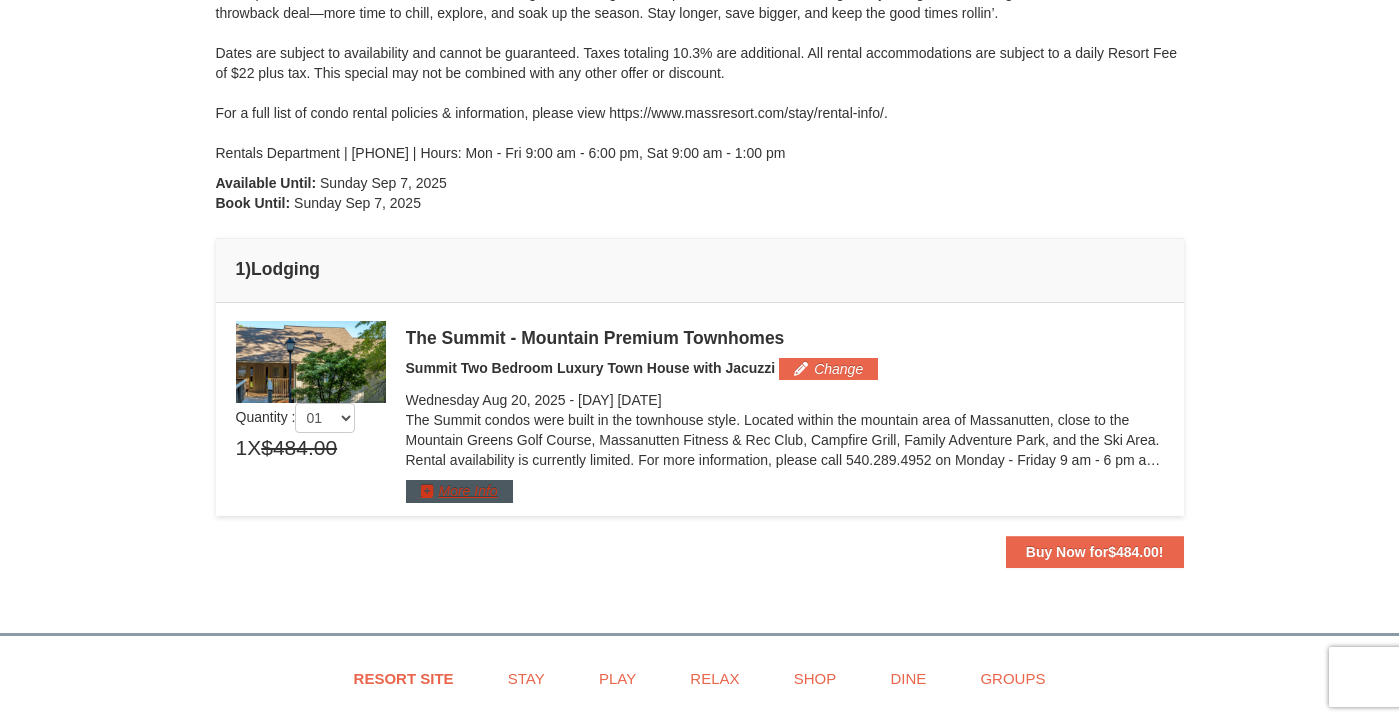 click on "More Info" at bounding box center [459, 491] 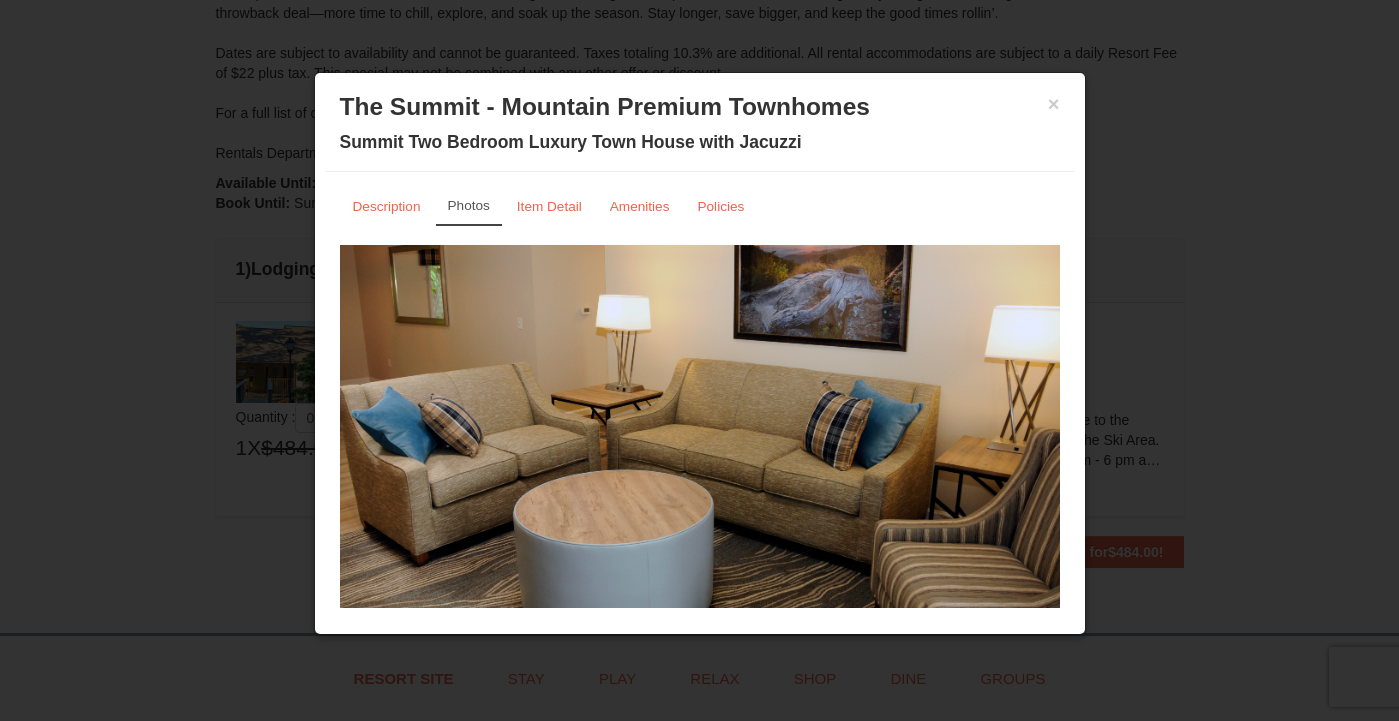 click at bounding box center [700, 442] 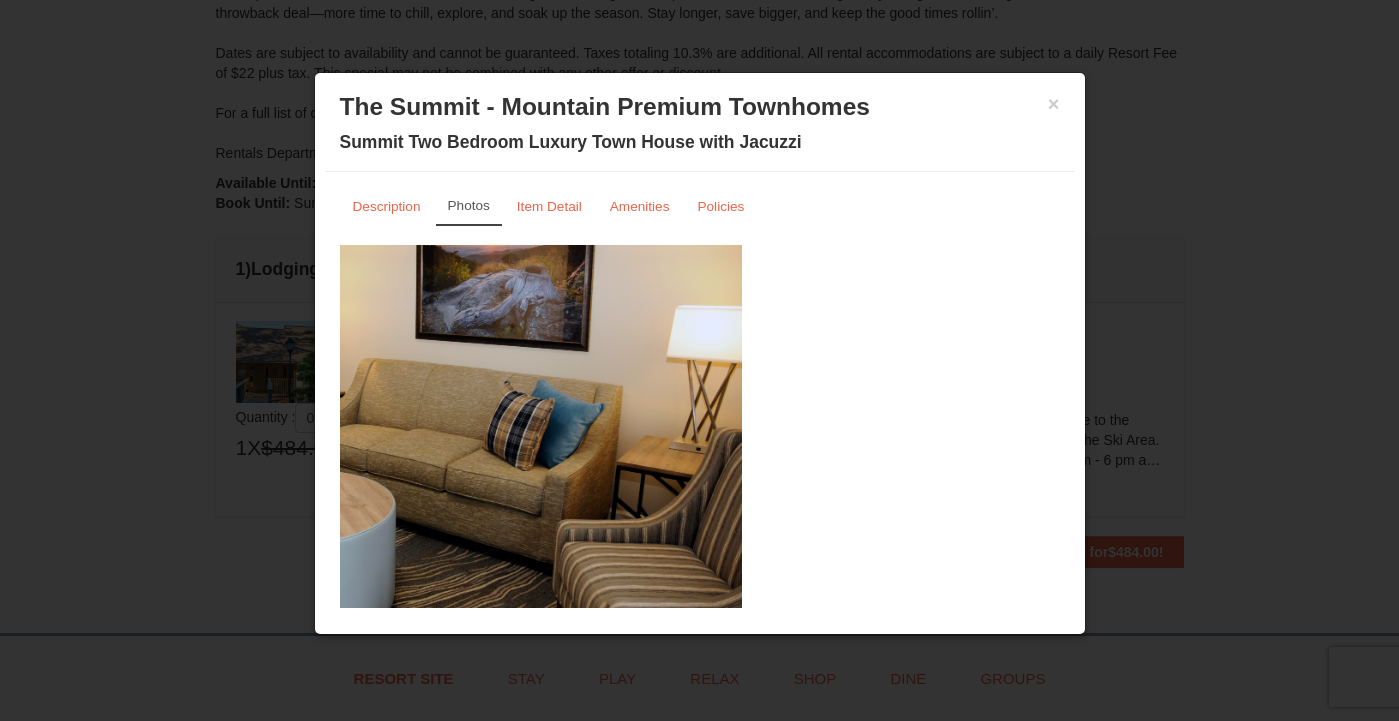 drag, startPoint x: 586, startPoint y: 393, endPoint x: 254, endPoint y: 355, distance: 334.16763 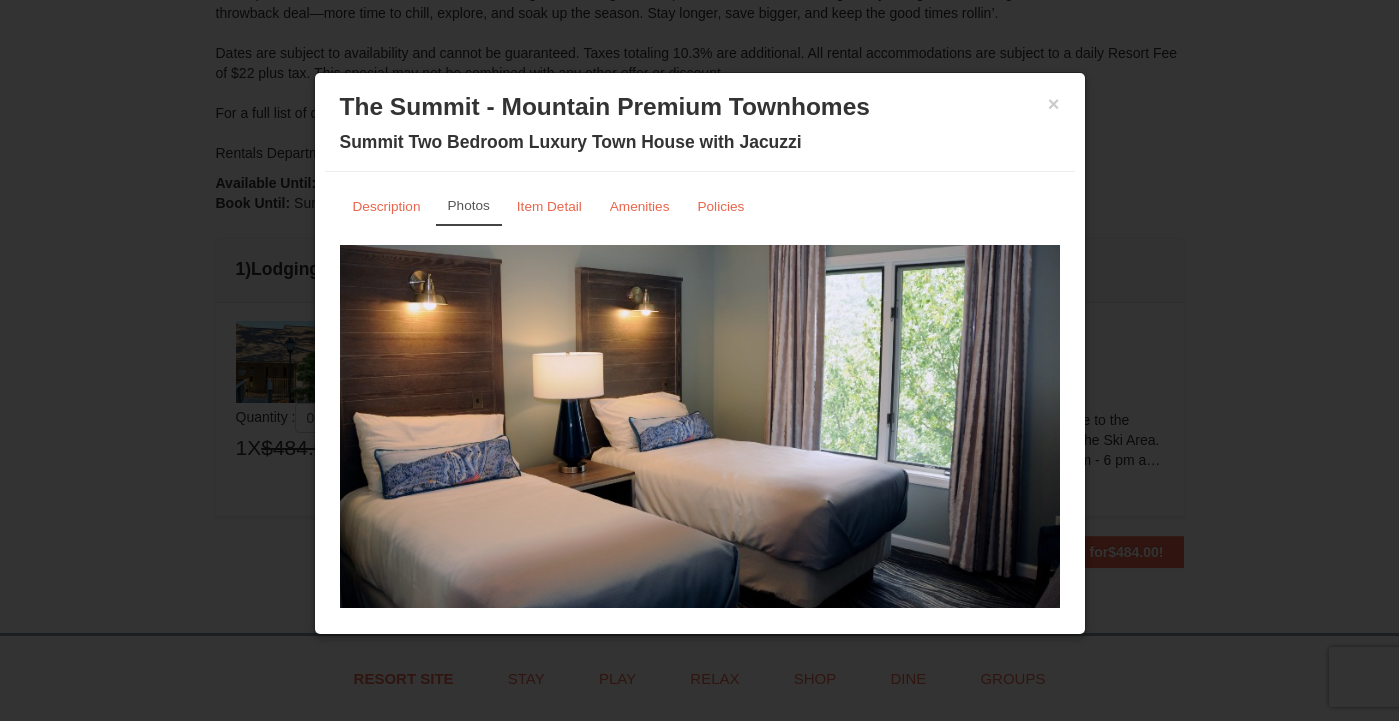 drag, startPoint x: 749, startPoint y: 394, endPoint x: 241, endPoint y: 379, distance: 508.2214 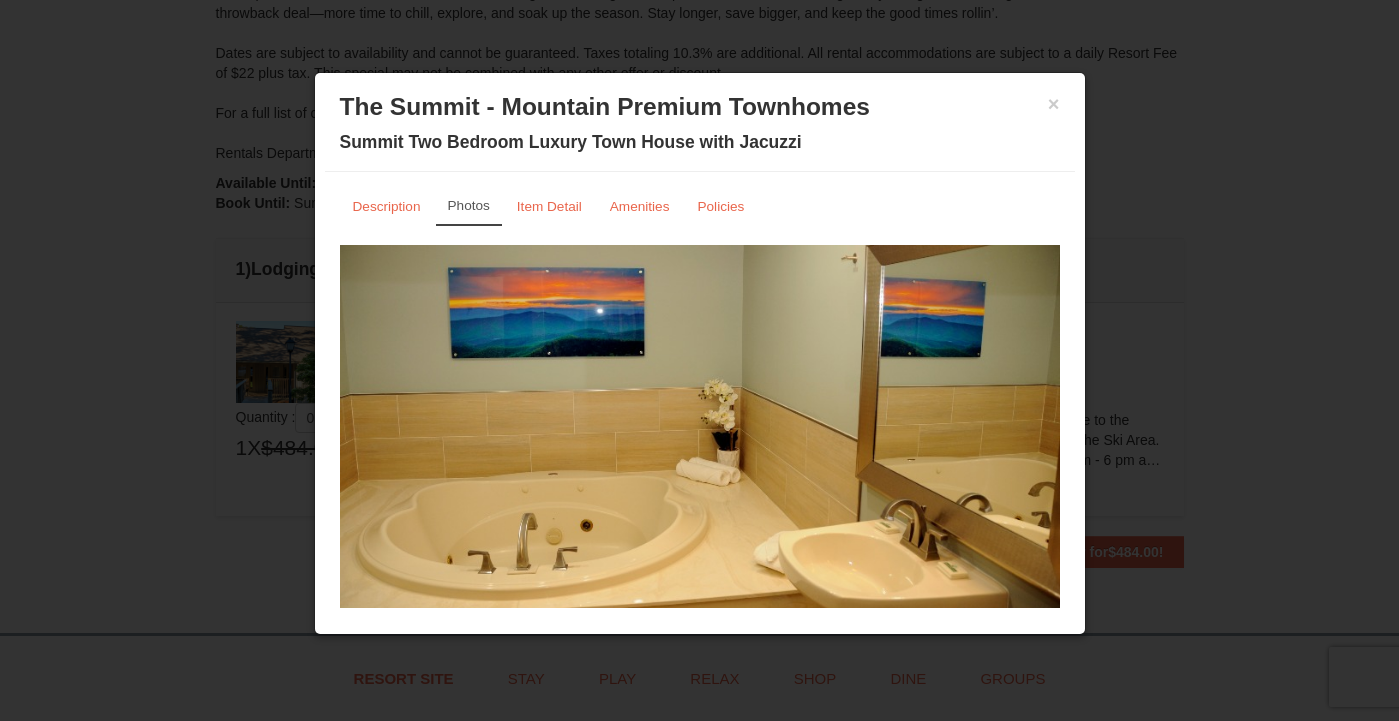 click on "The Summit - Mountain Premium Townhomes" at bounding box center (700, 107) 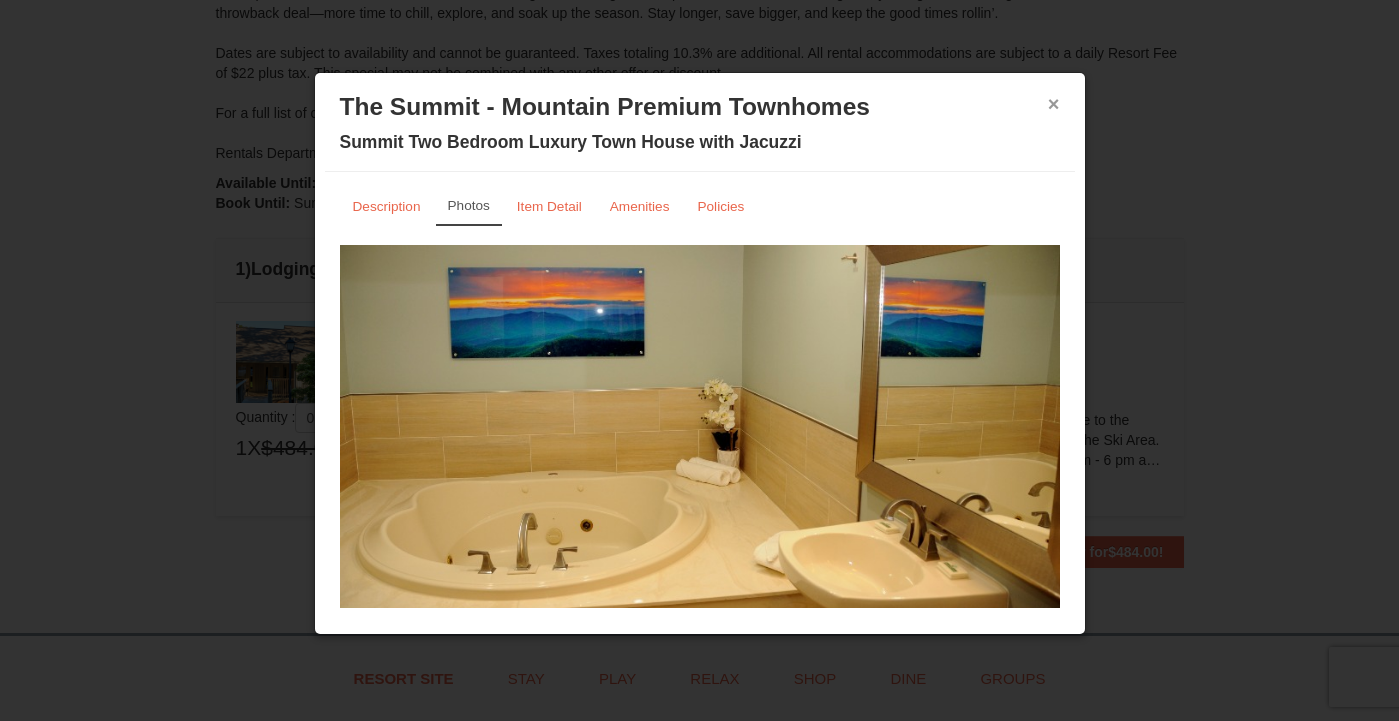 click on "×" at bounding box center [1054, 104] 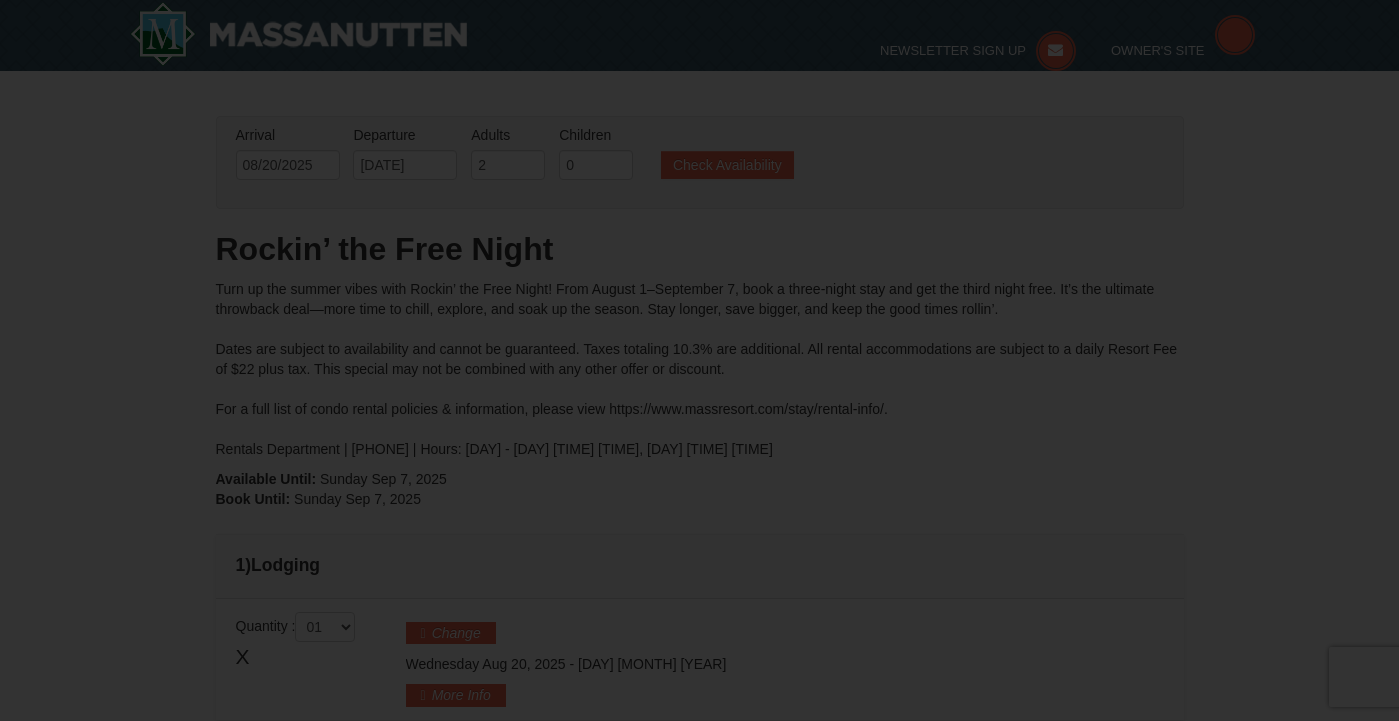 scroll, scrollTop: 192, scrollLeft: 0, axis: vertical 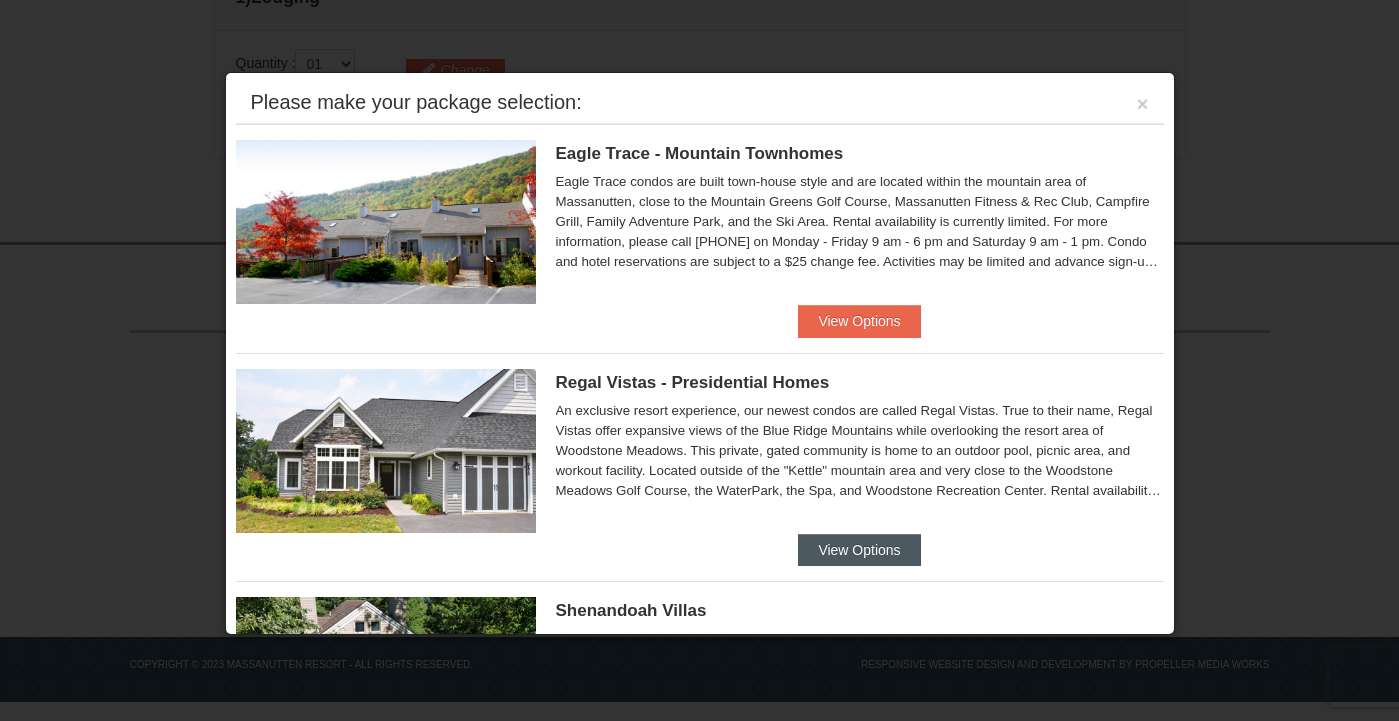 click on "View Options" at bounding box center (859, 550) 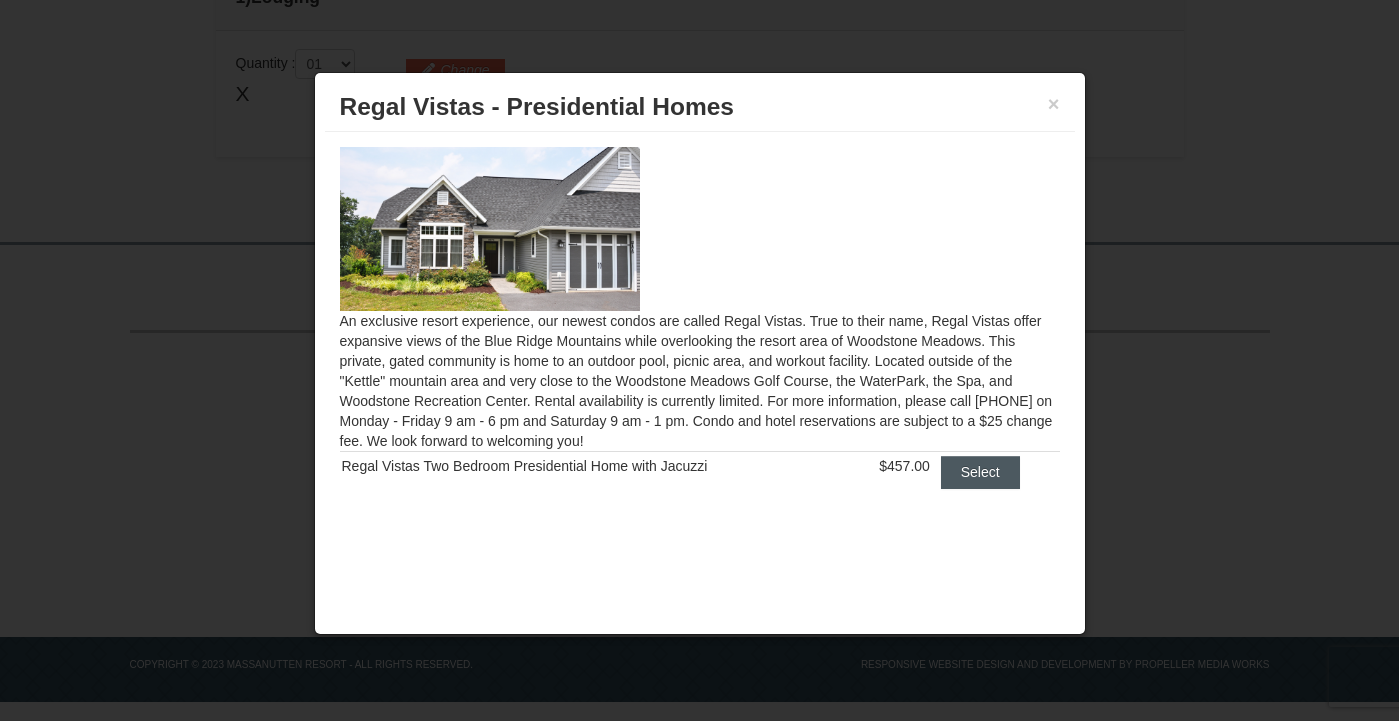 click on "Select" at bounding box center (980, 472) 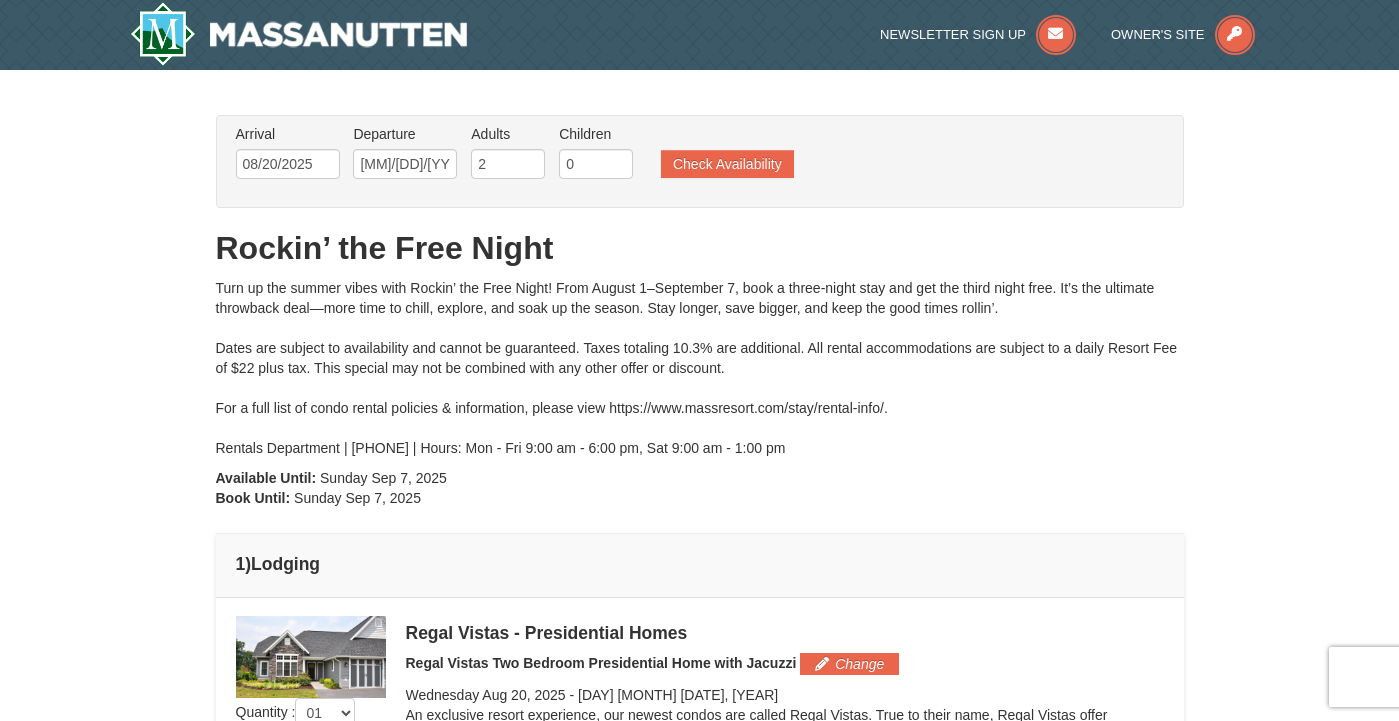scroll, scrollTop: 0, scrollLeft: 0, axis: both 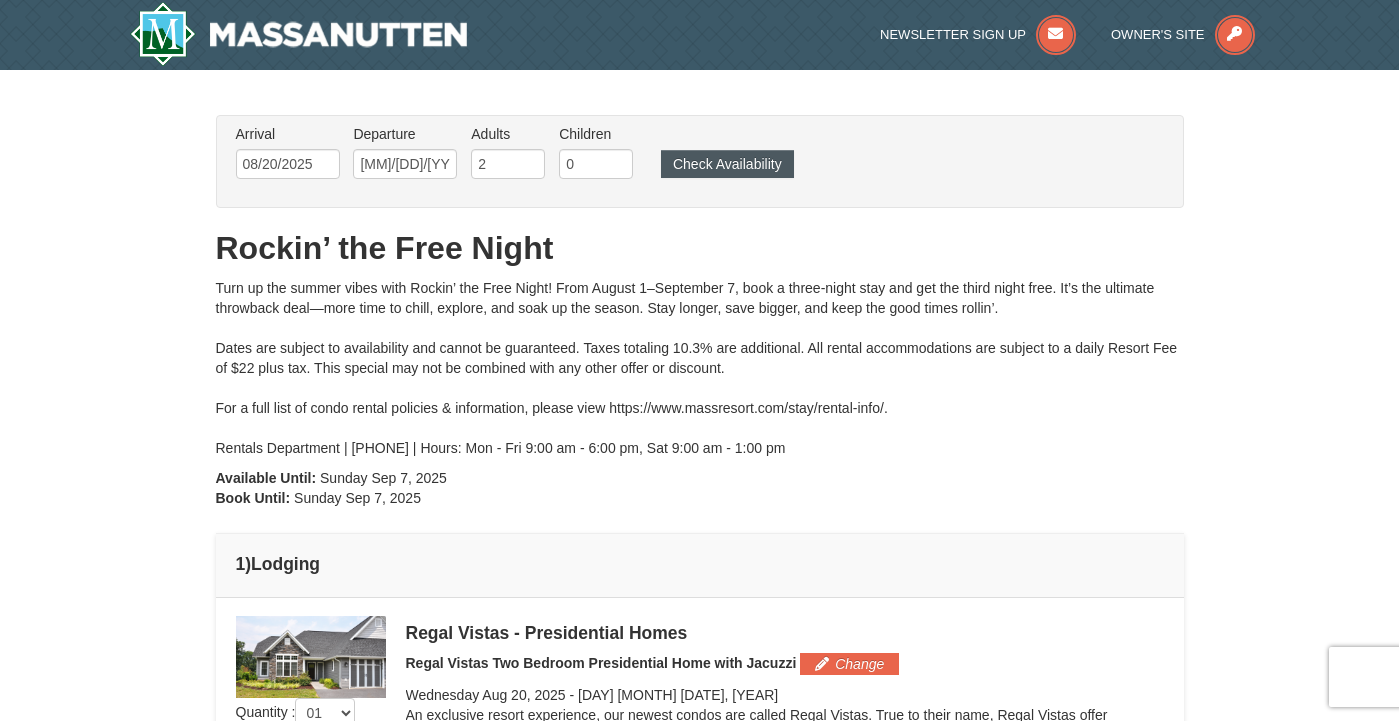 click on "Check Availability" at bounding box center [727, 164] 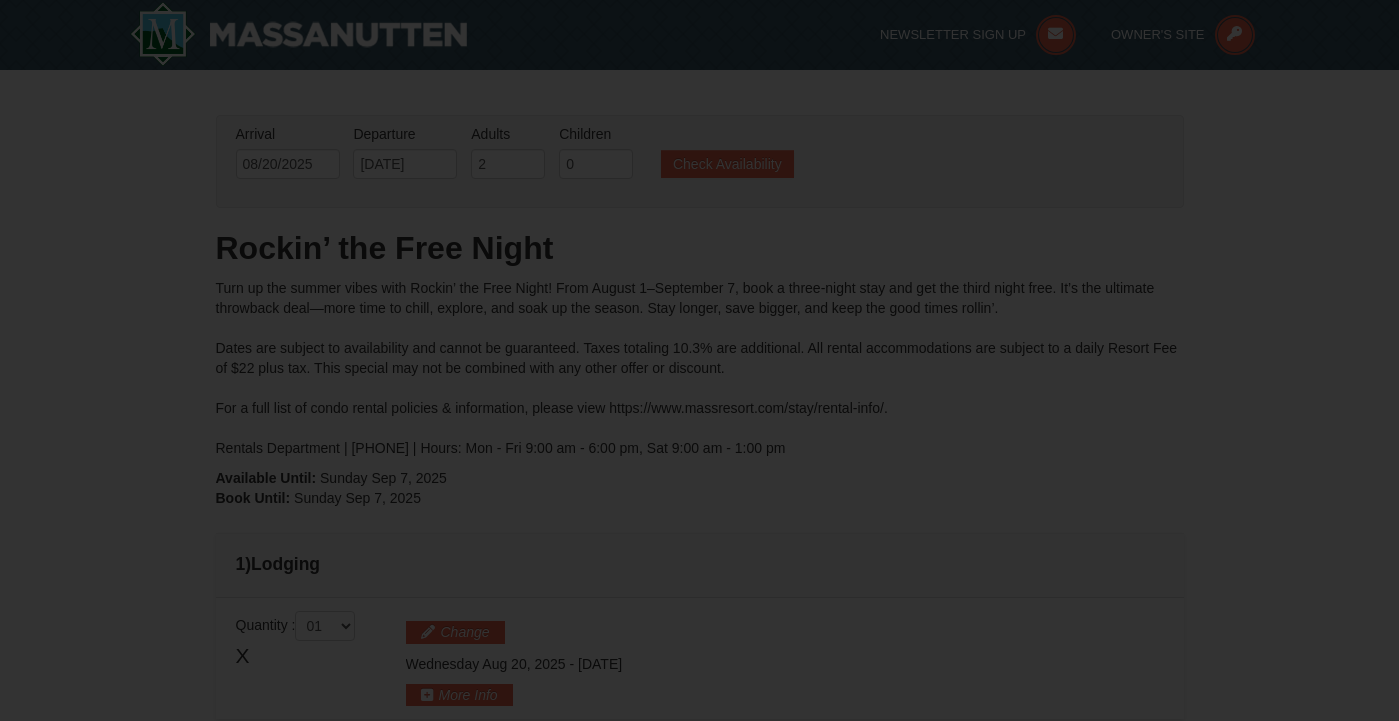 scroll, scrollTop: 318, scrollLeft: 0, axis: vertical 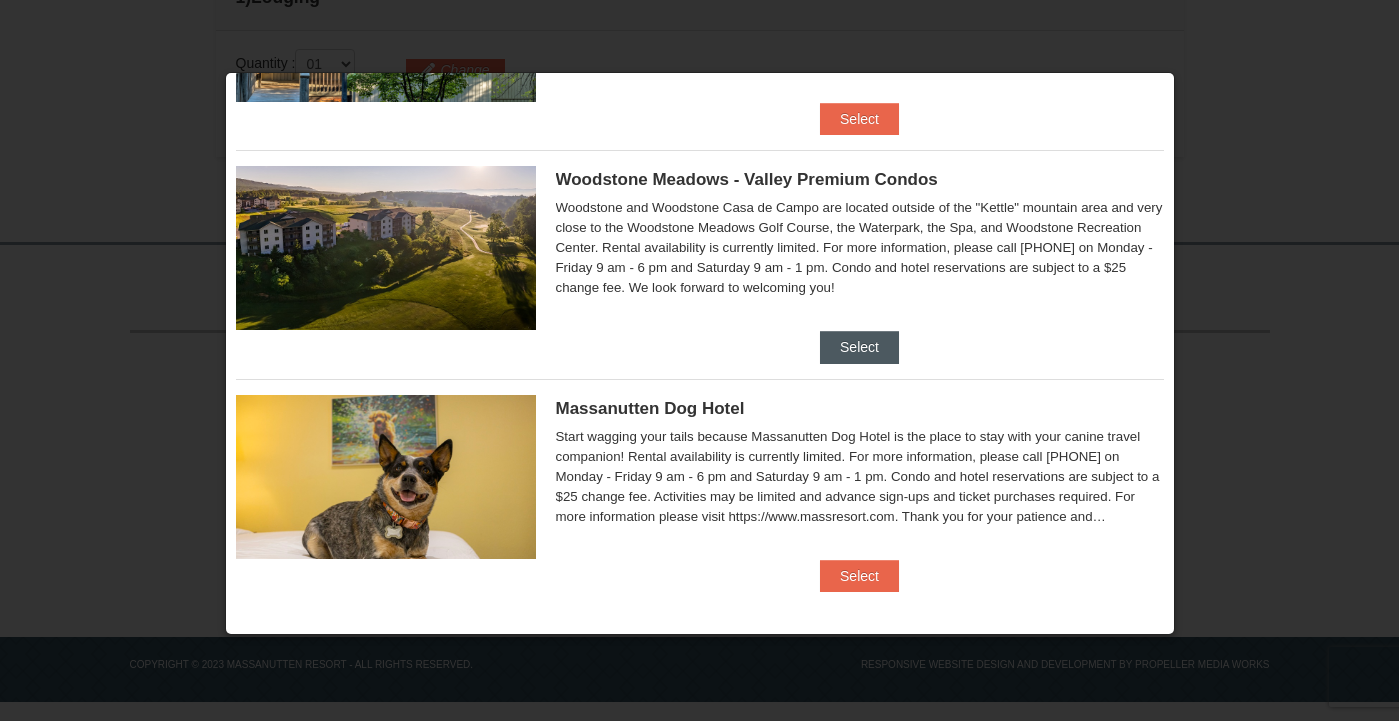 click on "Select" at bounding box center [859, 347] 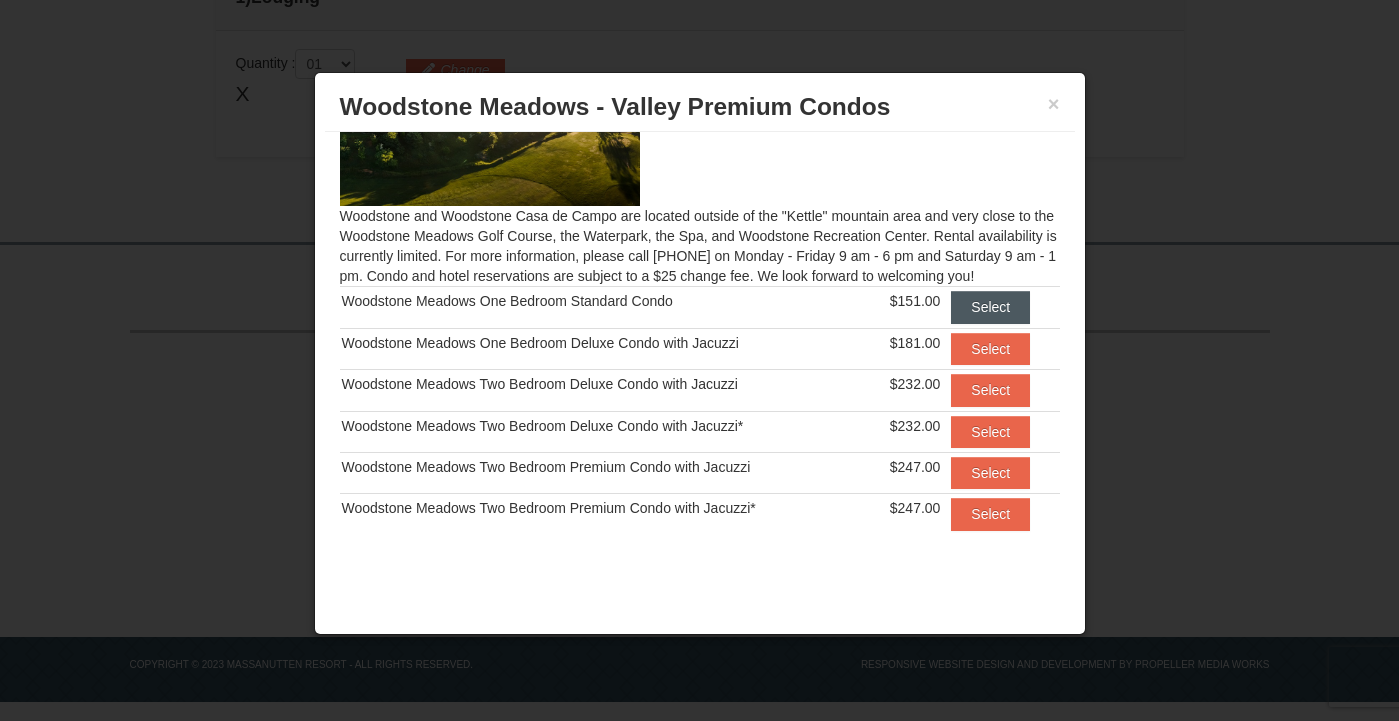 scroll, scrollTop: 104, scrollLeft: 0, axis: vertical 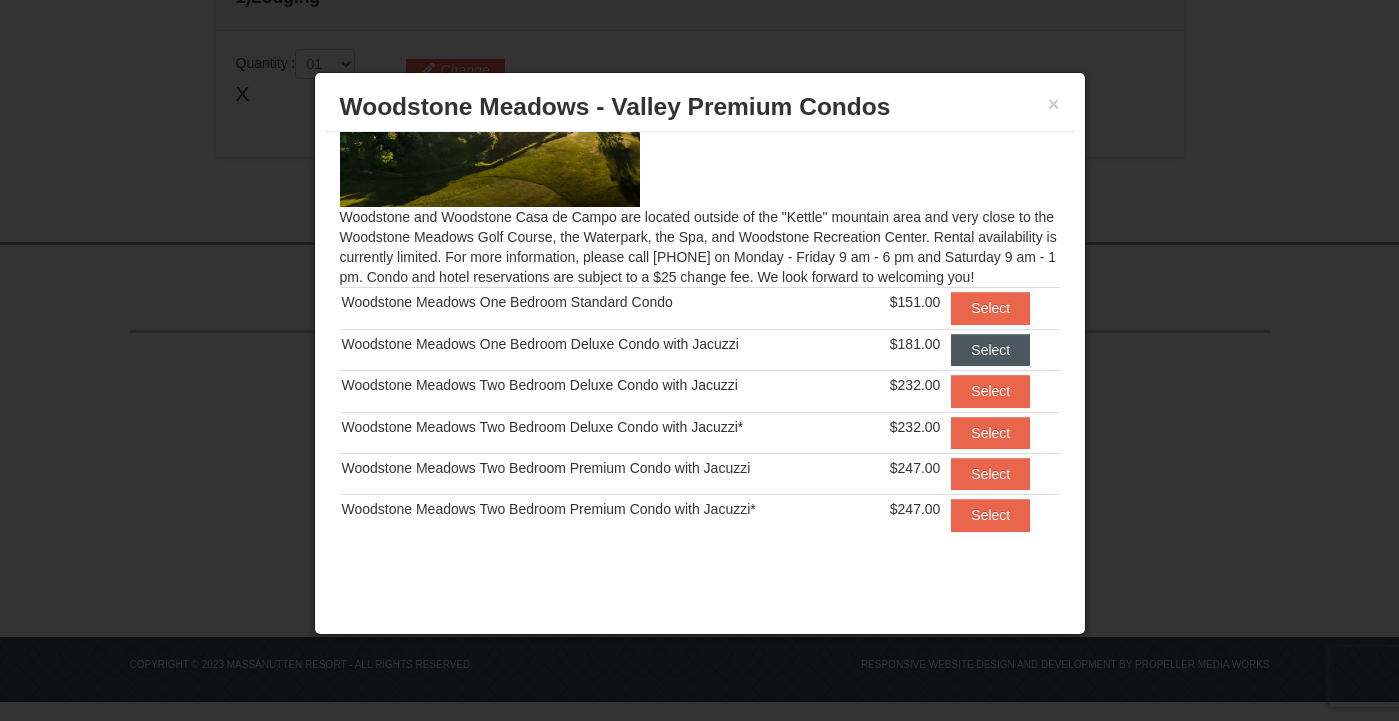 click on "Select" at bounding box center [990, 350] 